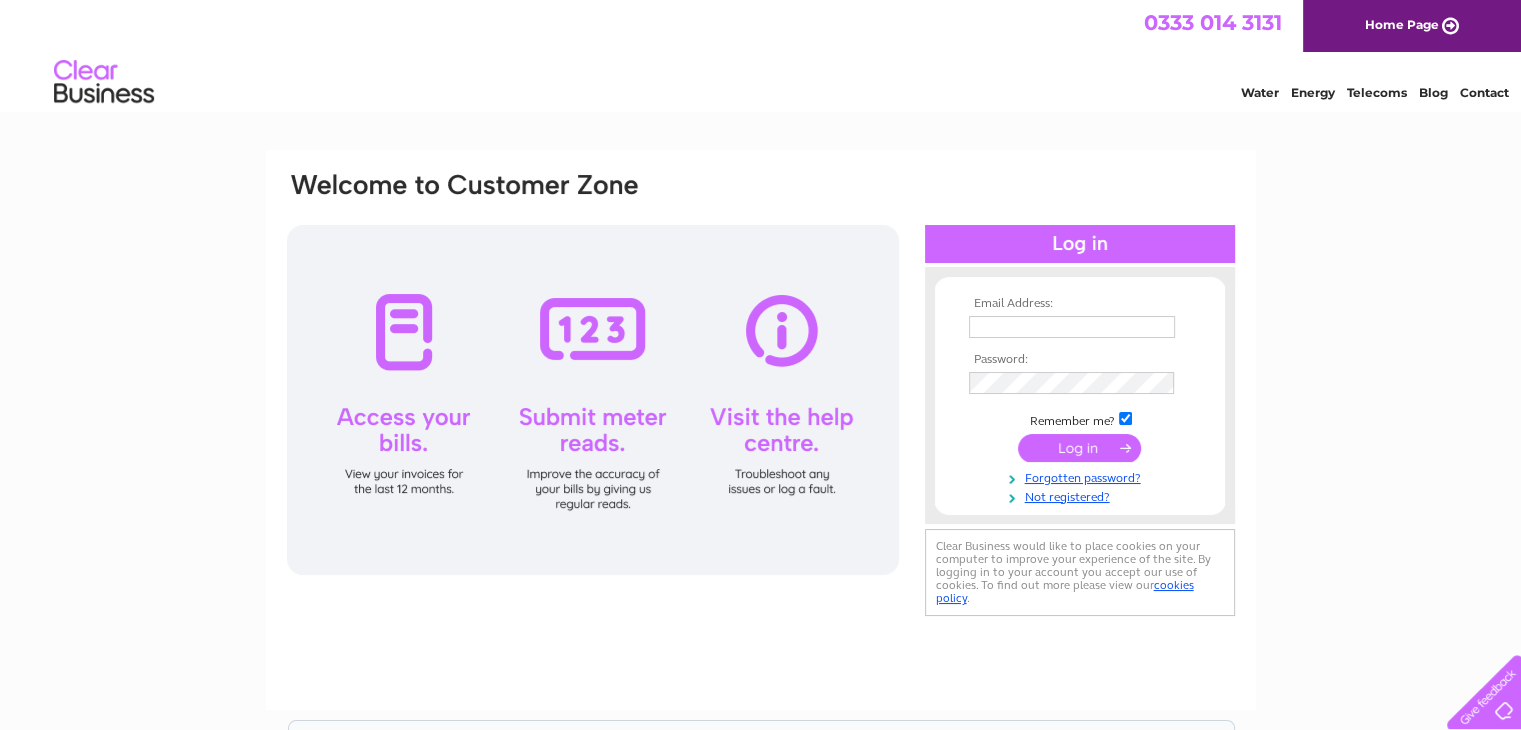 scroll, scrollTop: 0, scrollLeft: 0, axis: both 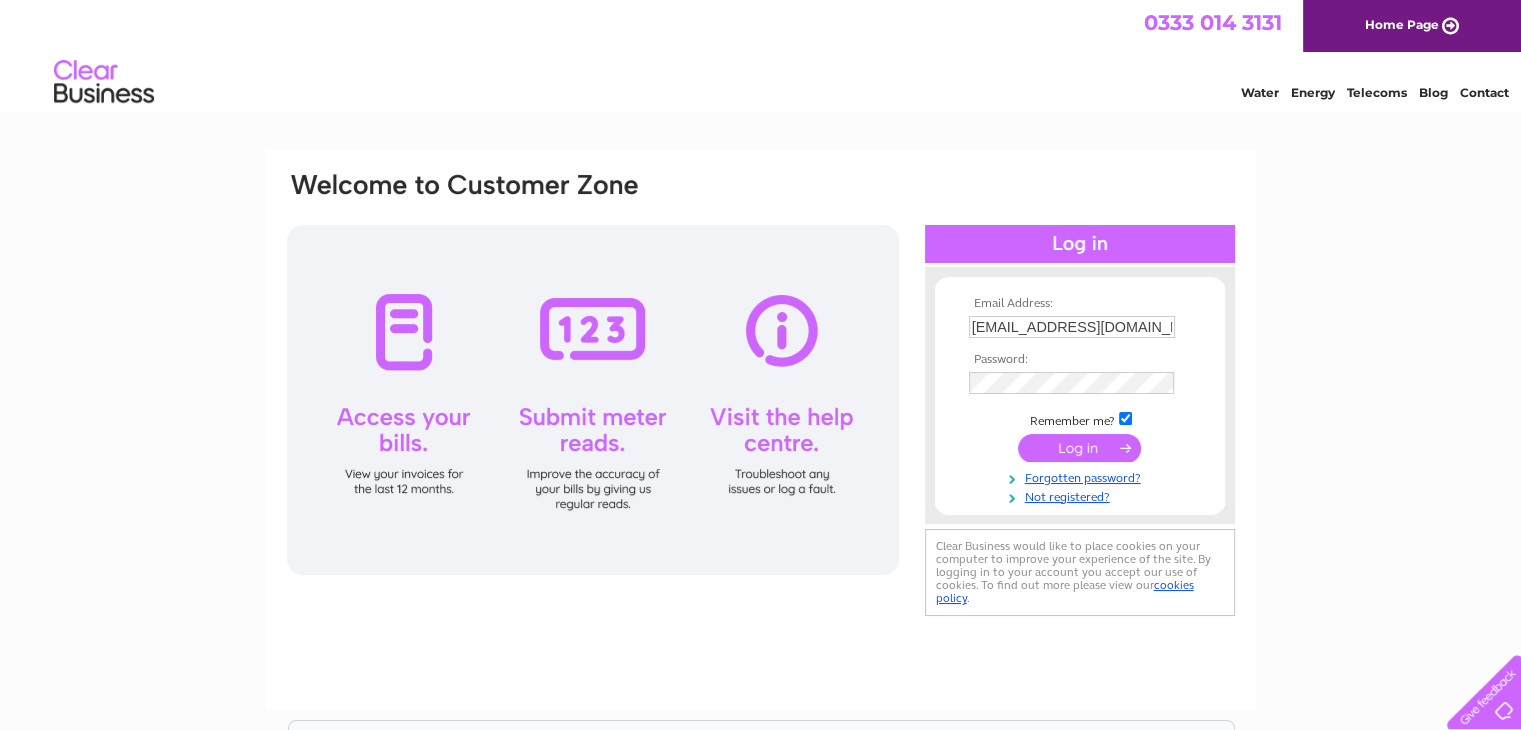click at bounding box center [1079, 448] 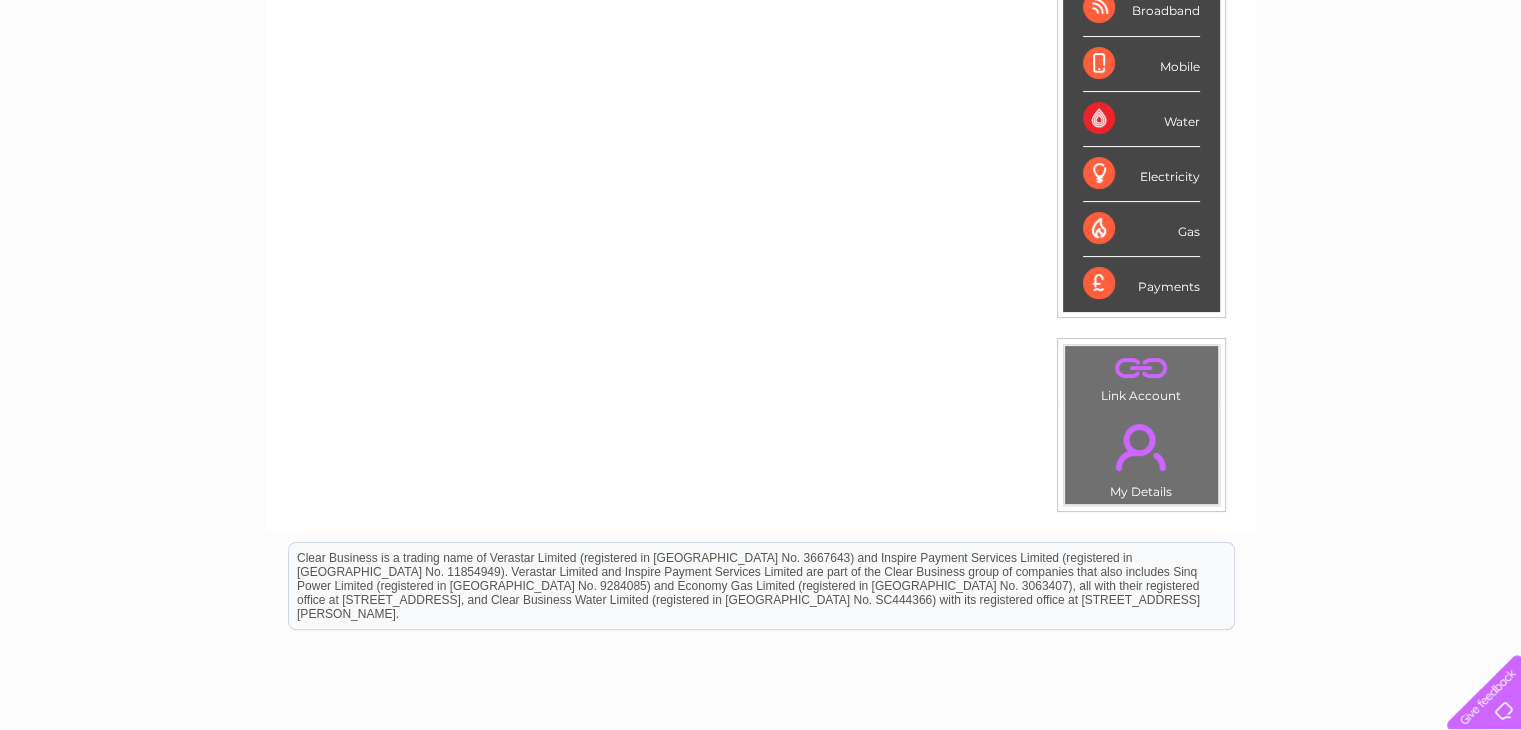 scroll, scrollTop: 0, scrollLeft: 0, axis: both 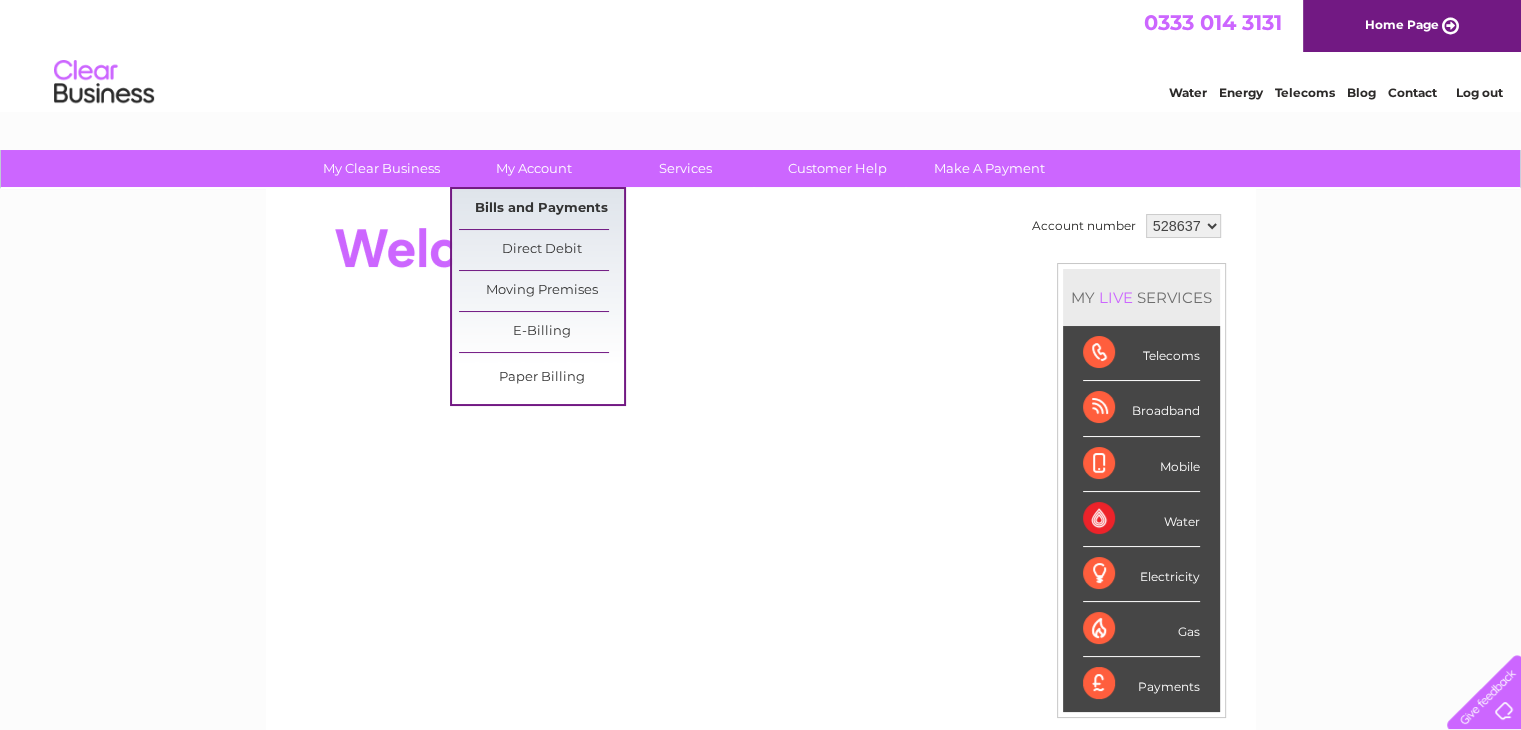 click on "Bills and Payments" at bounding box center (541, 209) 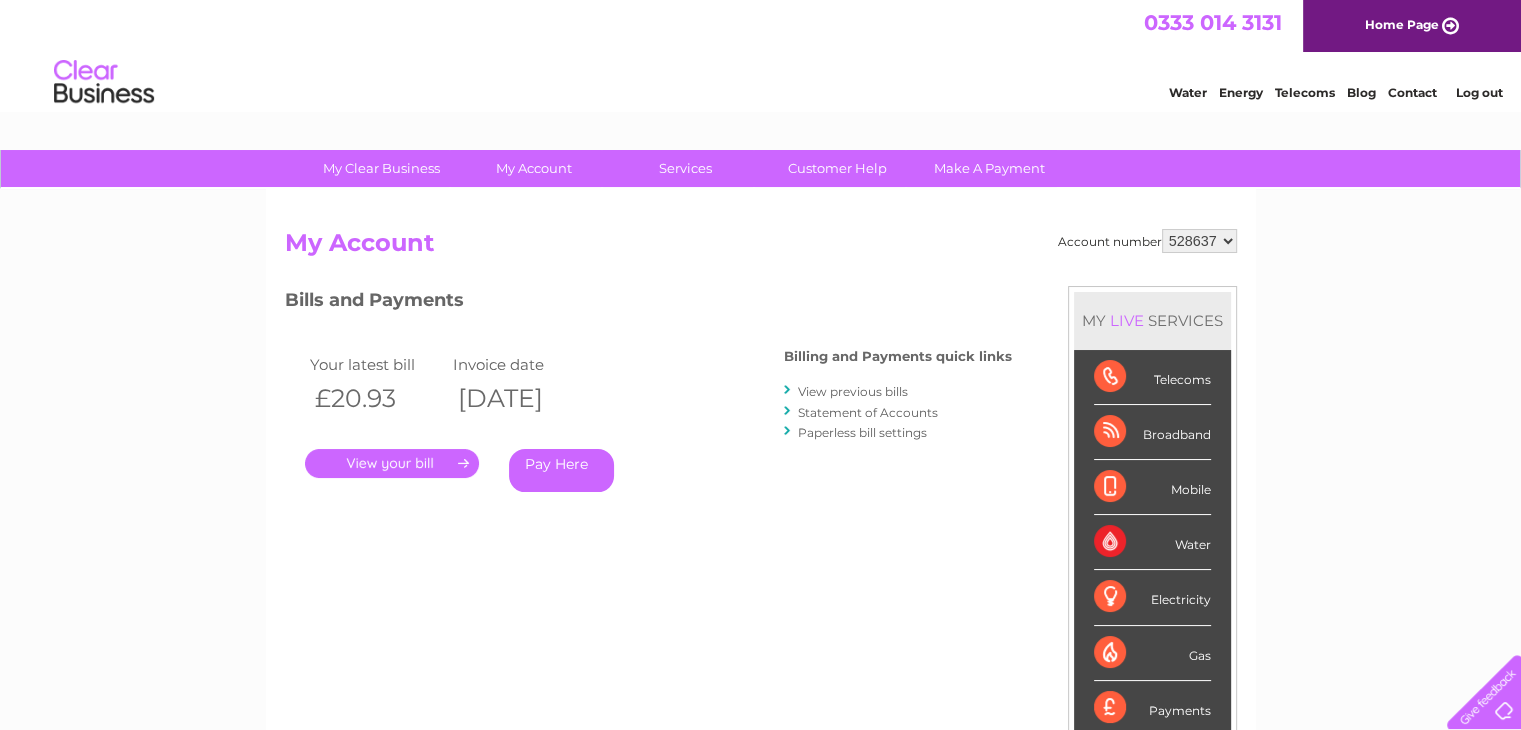 scroll, scrollTop: 0, scrollLeft: 0, axis: both 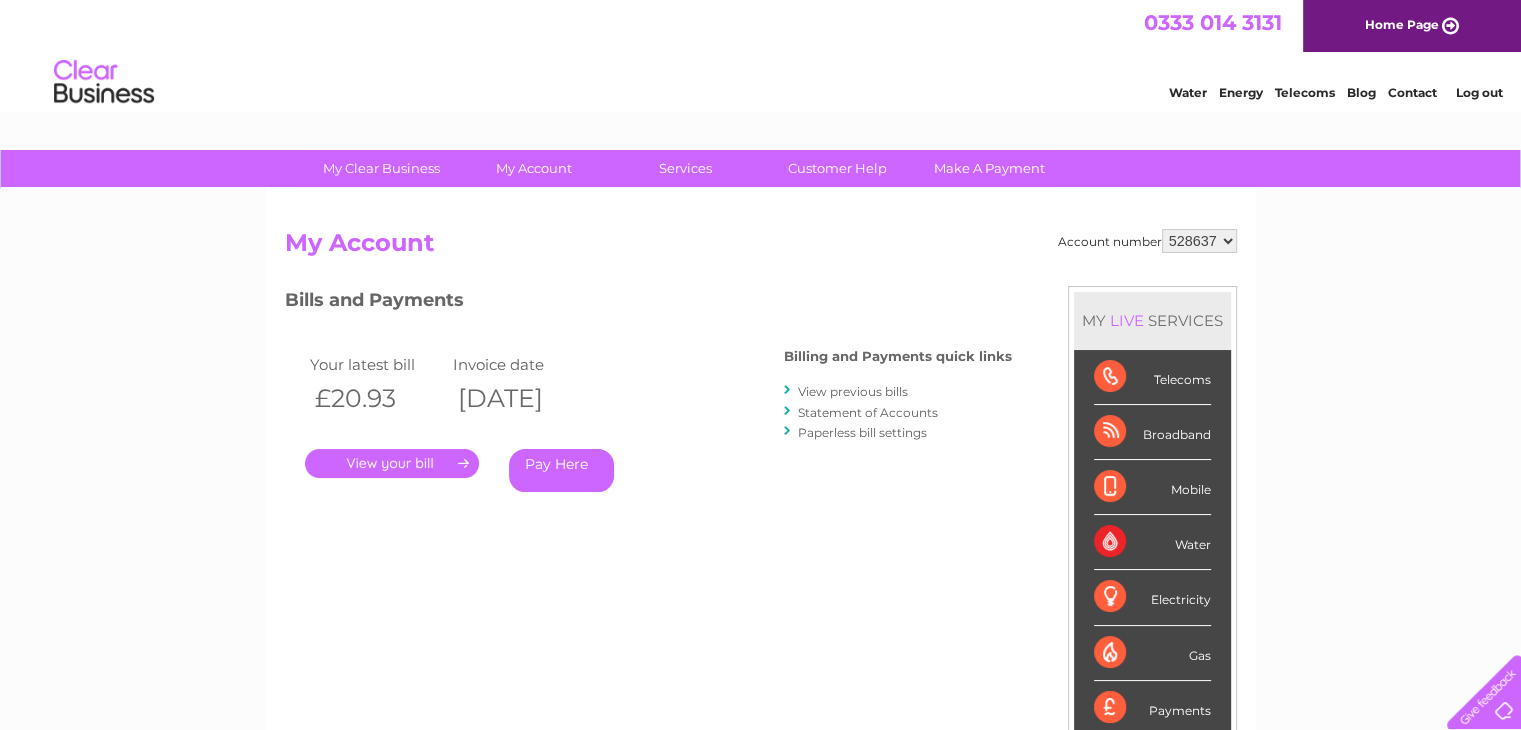 click on "." at bounding box center (392, 463) 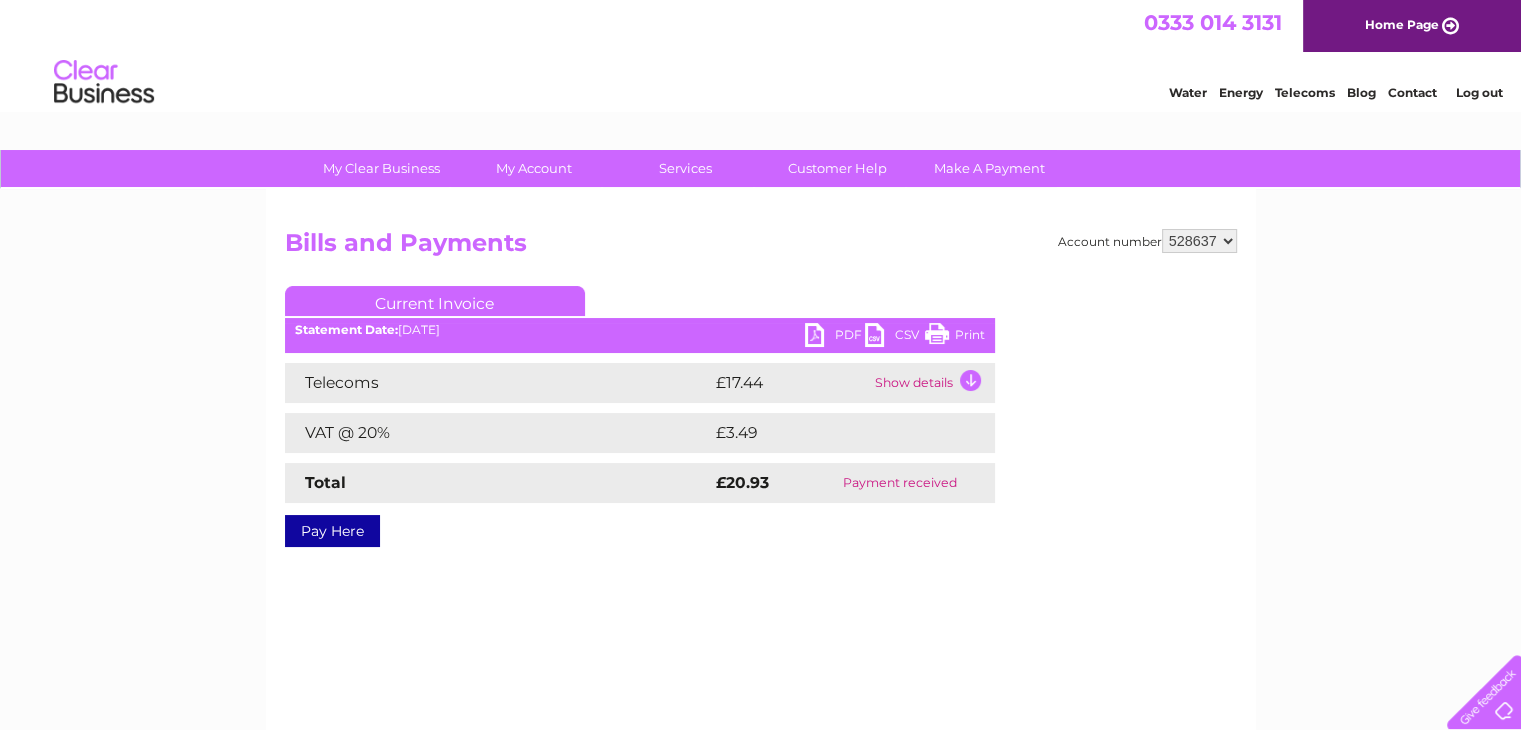 scroll, scrollTop: 0, scrollLeft: 0, axis: both 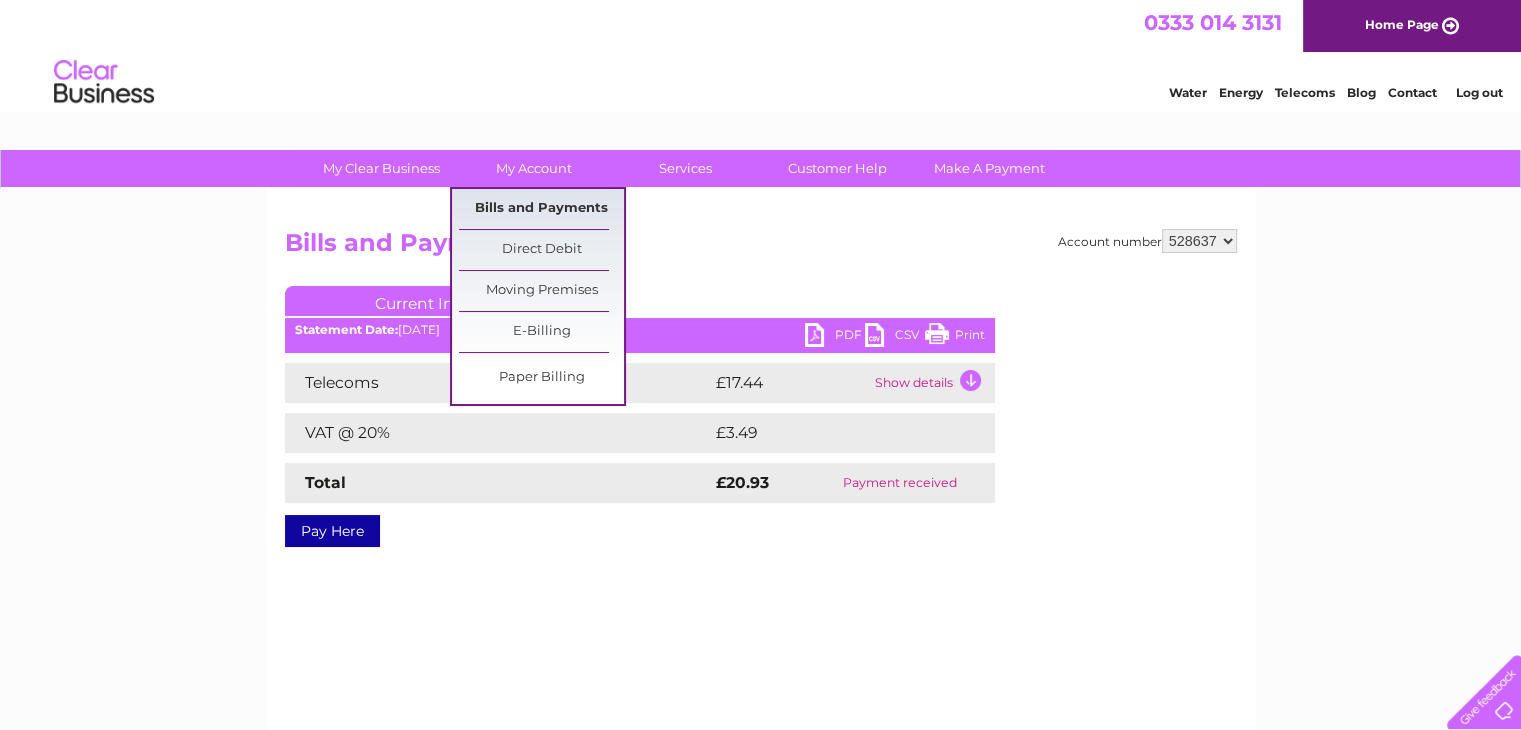 click on "Bills and Payments" at bounding box center (541, 209) 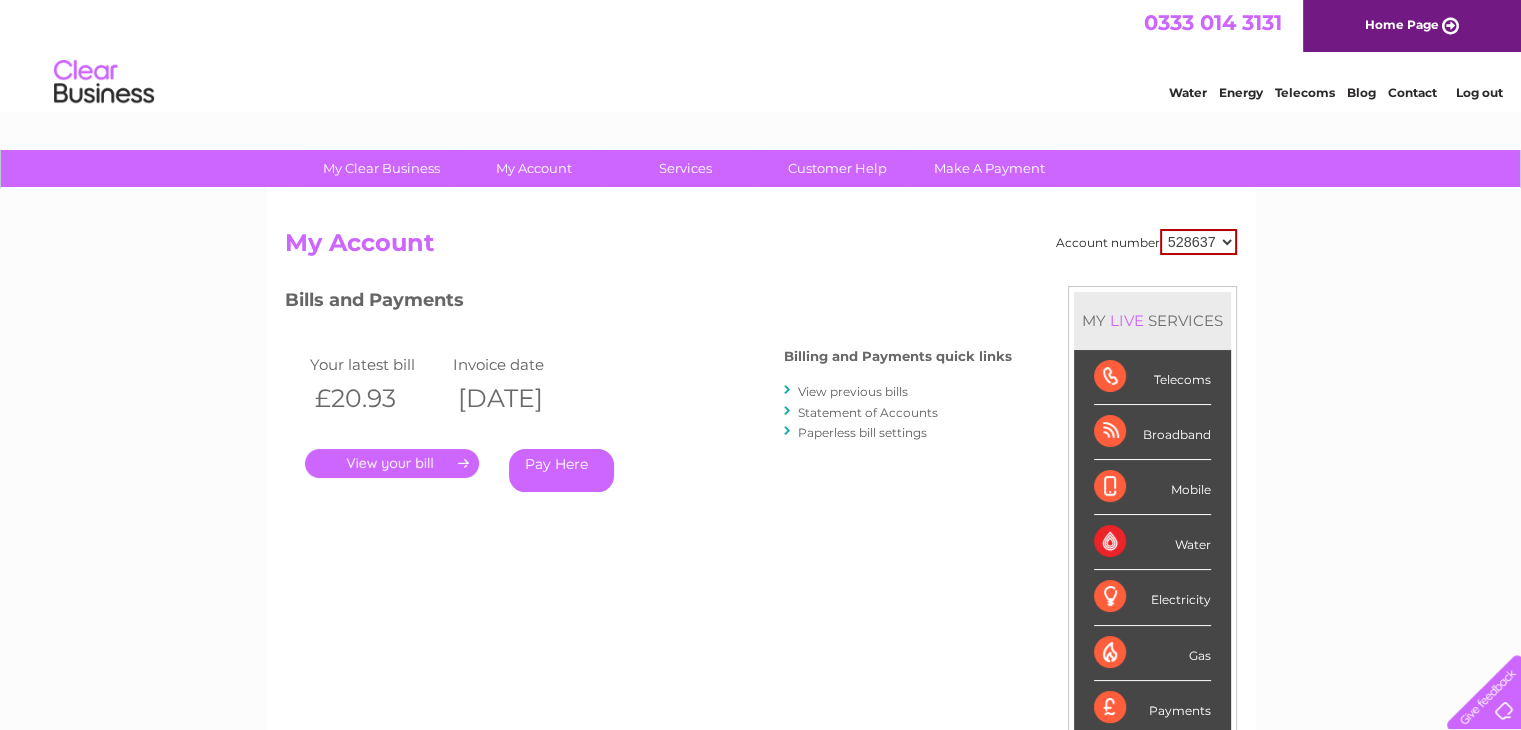 scroll, scrollTop: 0, scrollLeft: 0, axis: both 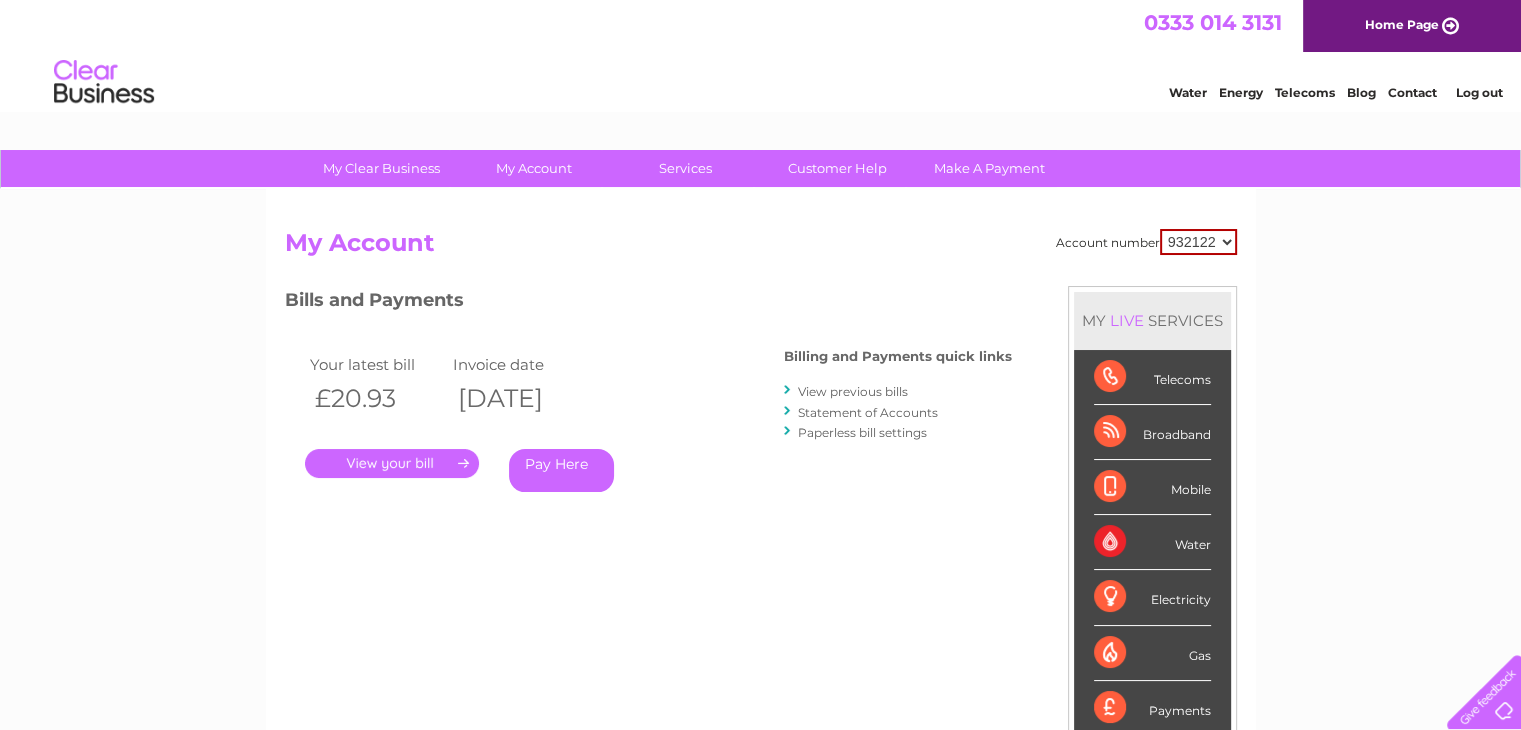 click on "528637
932122
939065" at bounding box center (1198, 242) 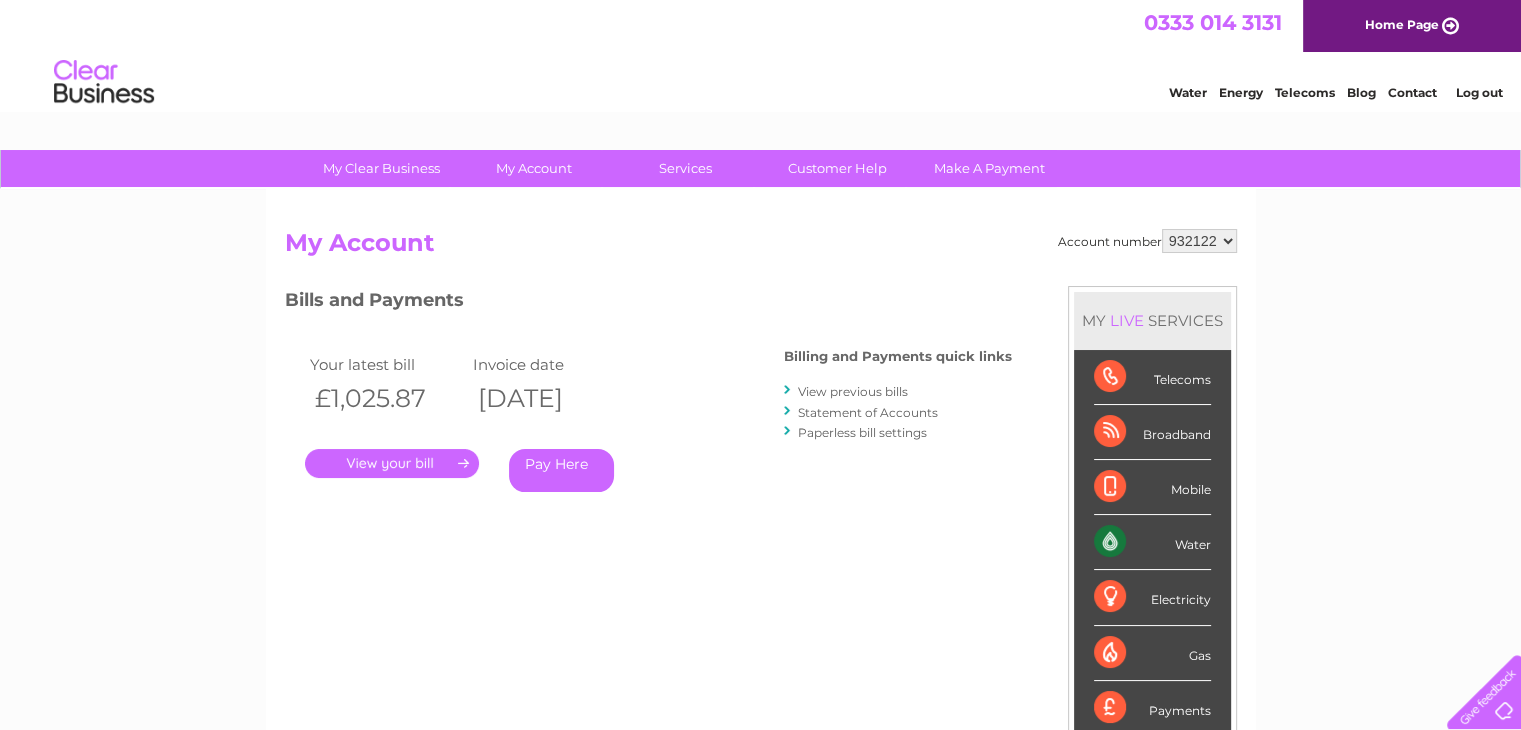 scroll, scrollTop: 0, scrollLeft: 0, axis: both 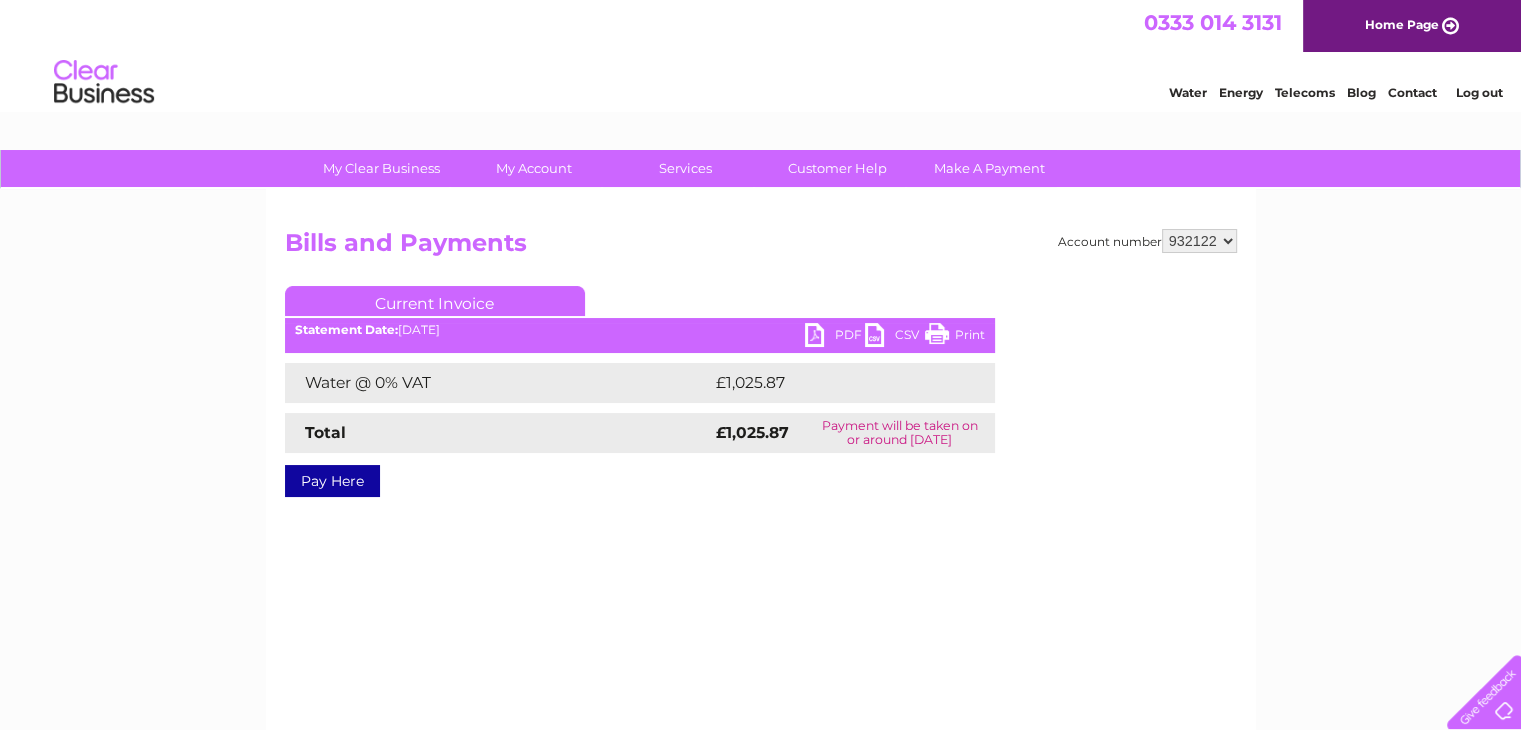 click on "PDF" at bounding box center (835, 337) 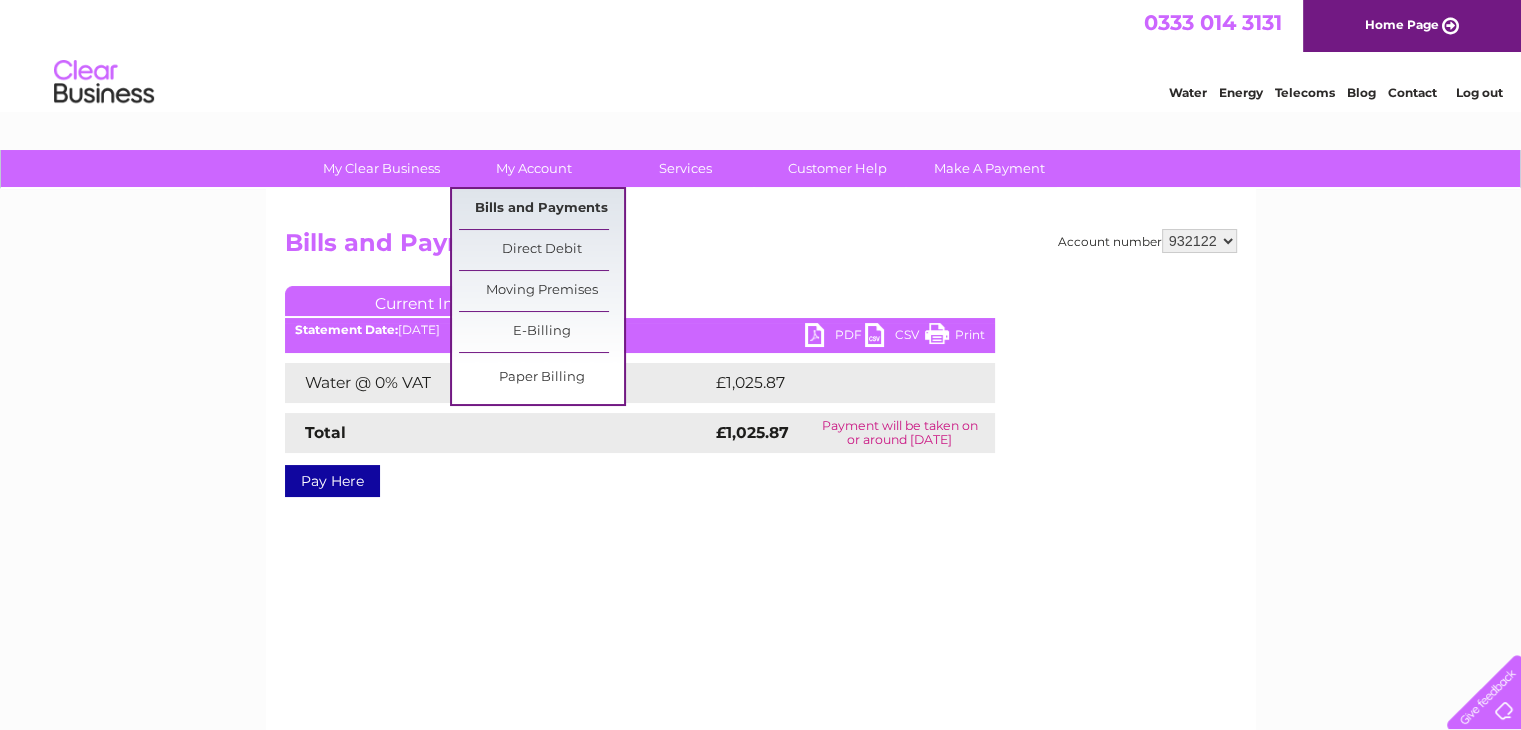 click on "Bills and Payments" at bounding box center (541, 209) 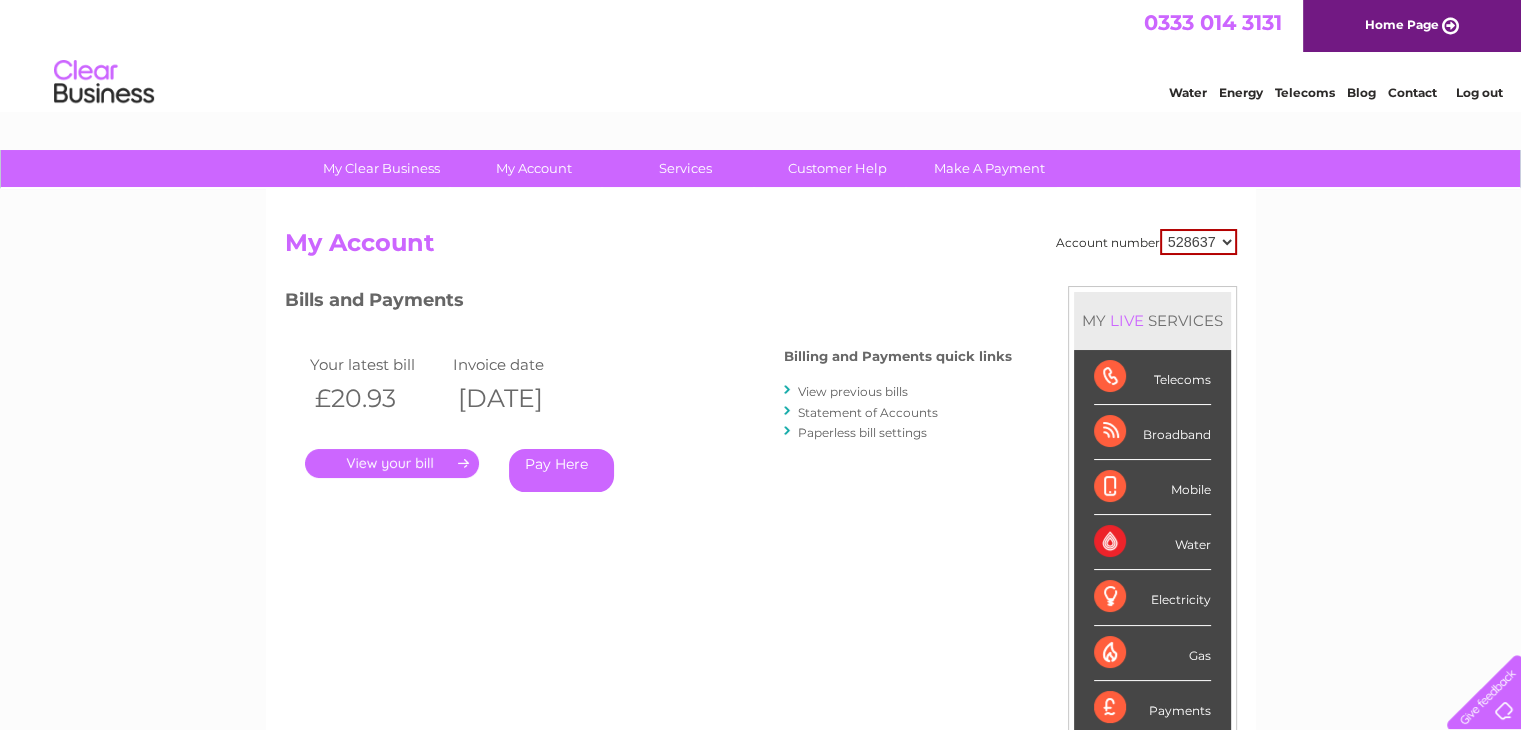 scroll, scrollTop: 0, scrollLeft: 0, axis: both 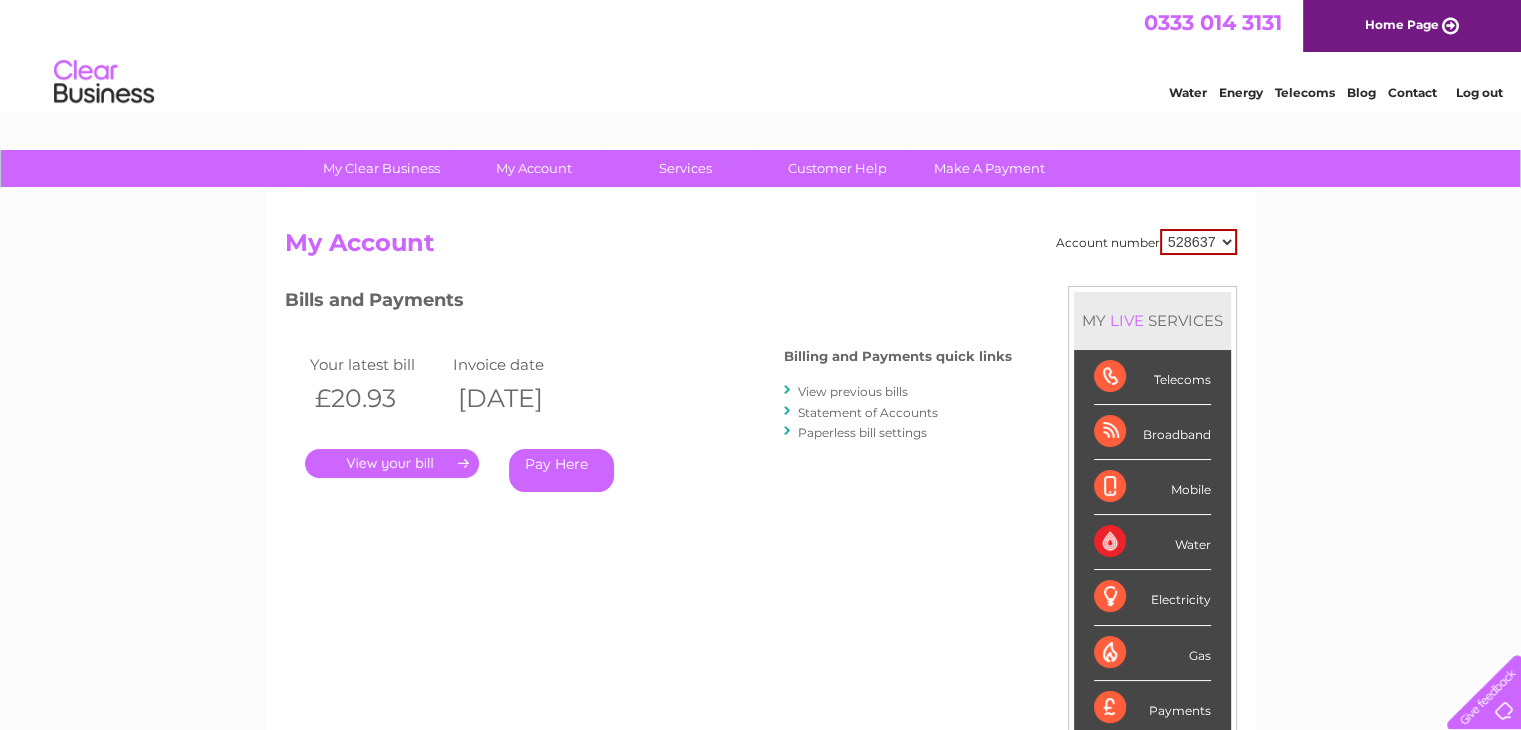 select on "939065" 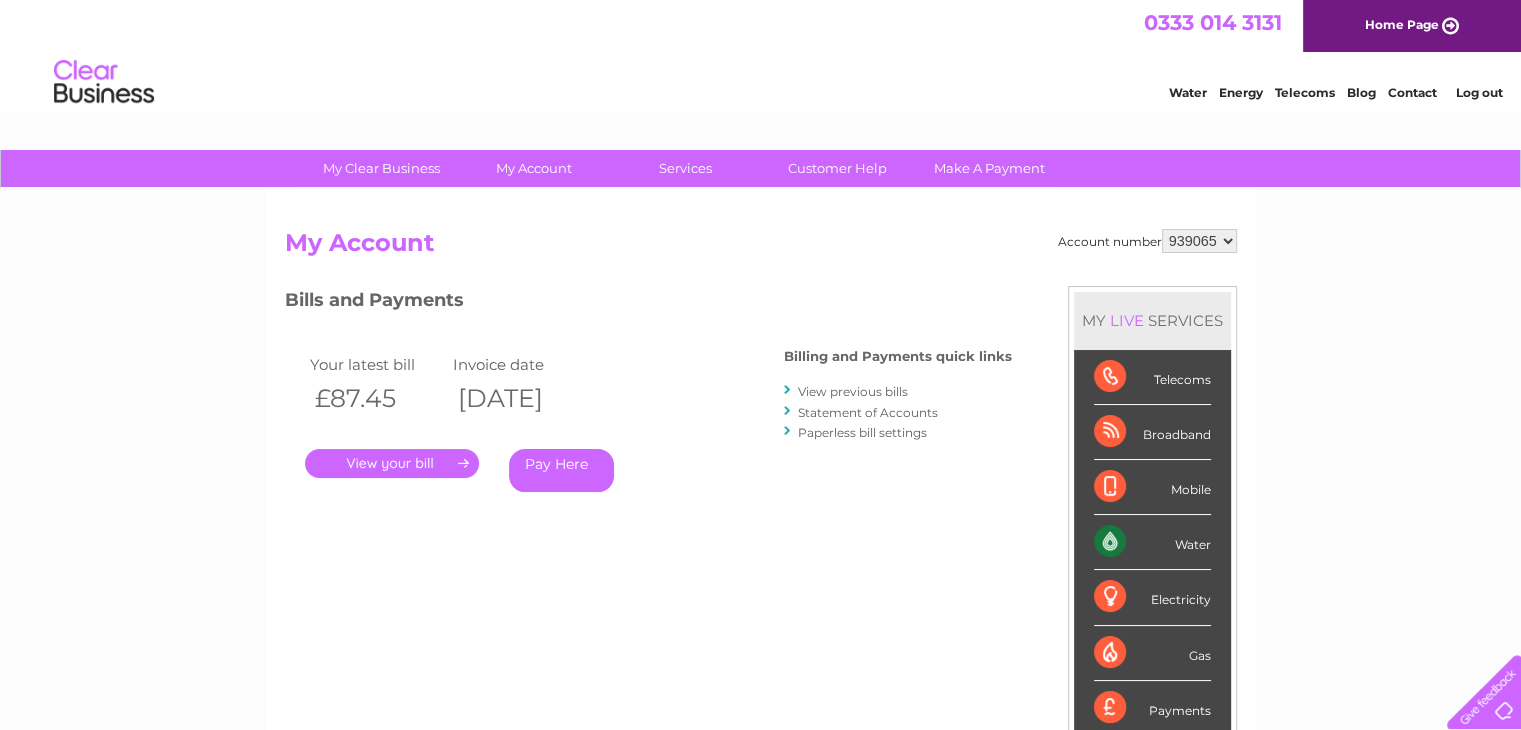 scroll, scrollTop: 0, scrollLeft: 0, axis: both 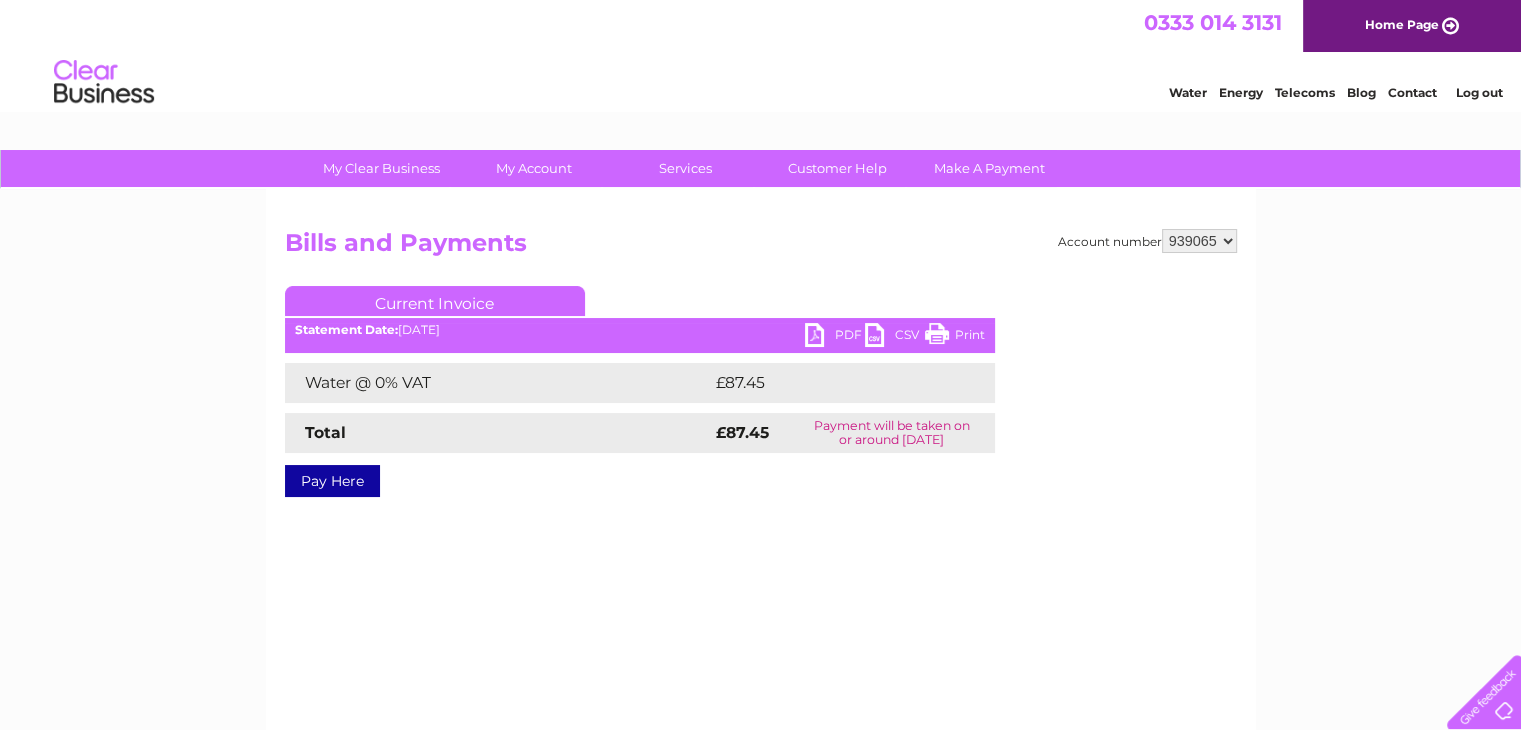 click on "PDF" at bounding box center (835, 337) 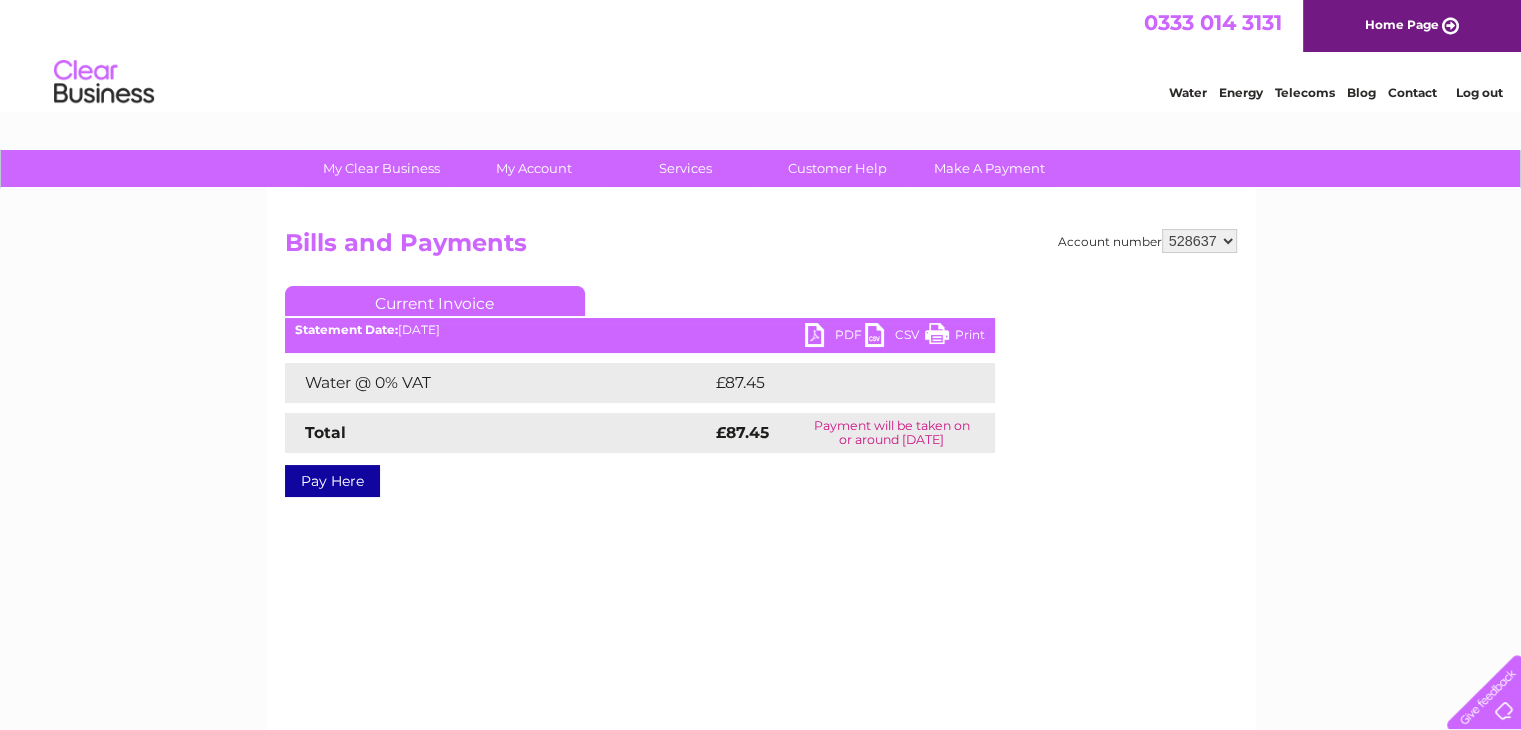 click on "528637
932122
939065" at bounding box center [1199, 241] 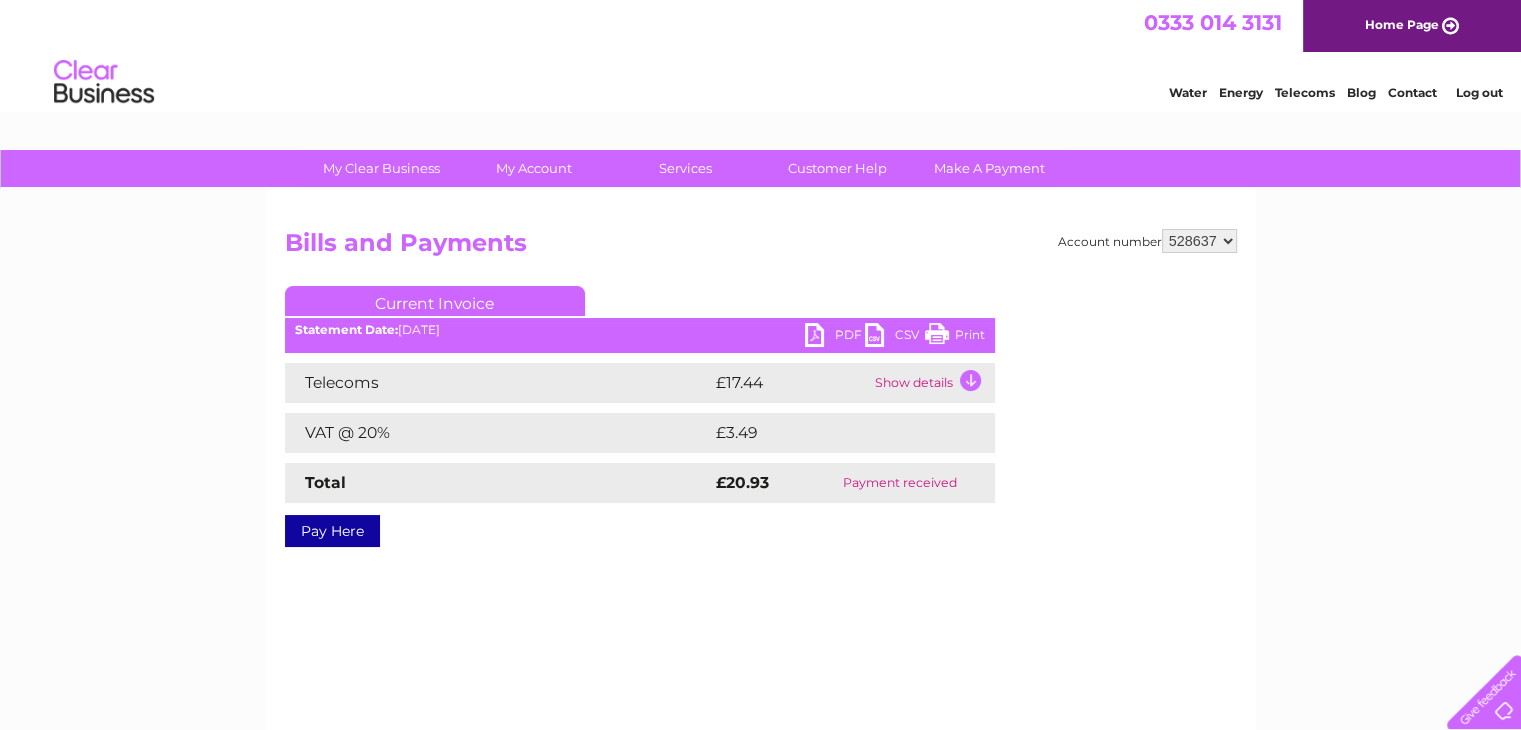 scroll, scrollTop: 0, scrollLeft: 0, axis: both 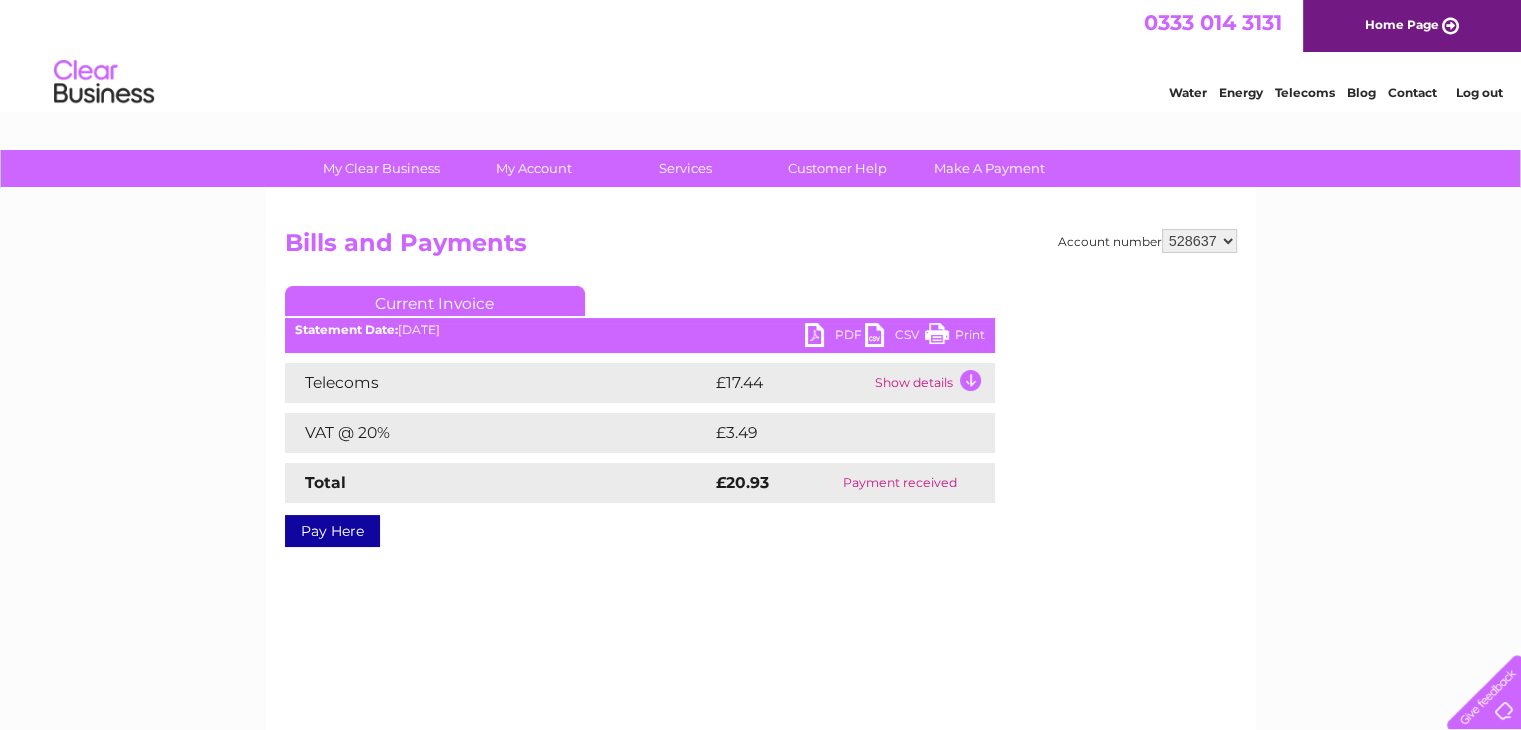 click on "PDF" at bounding box center [835, 337] 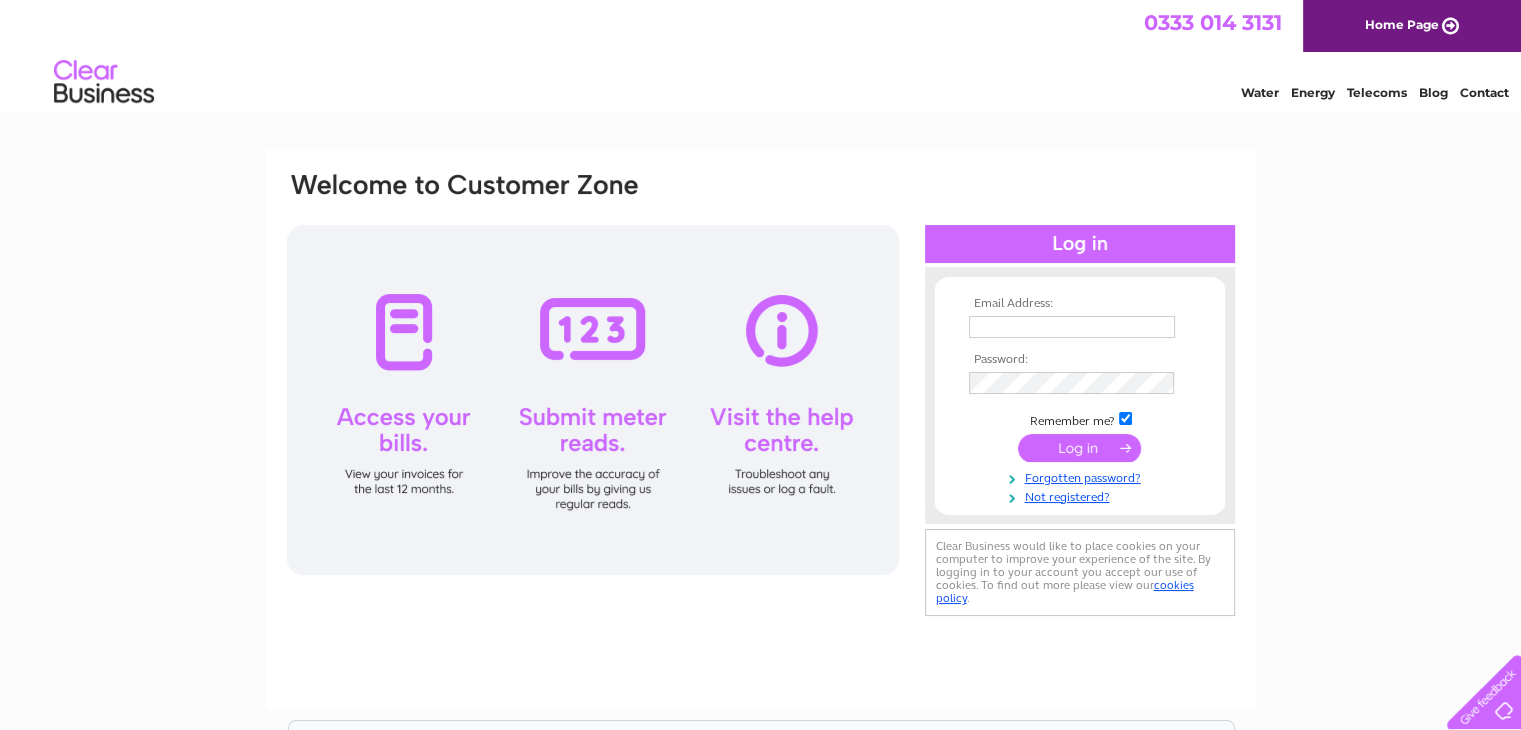 scroll, scrollTop: 0, scrollLeft: 0, axis: both 